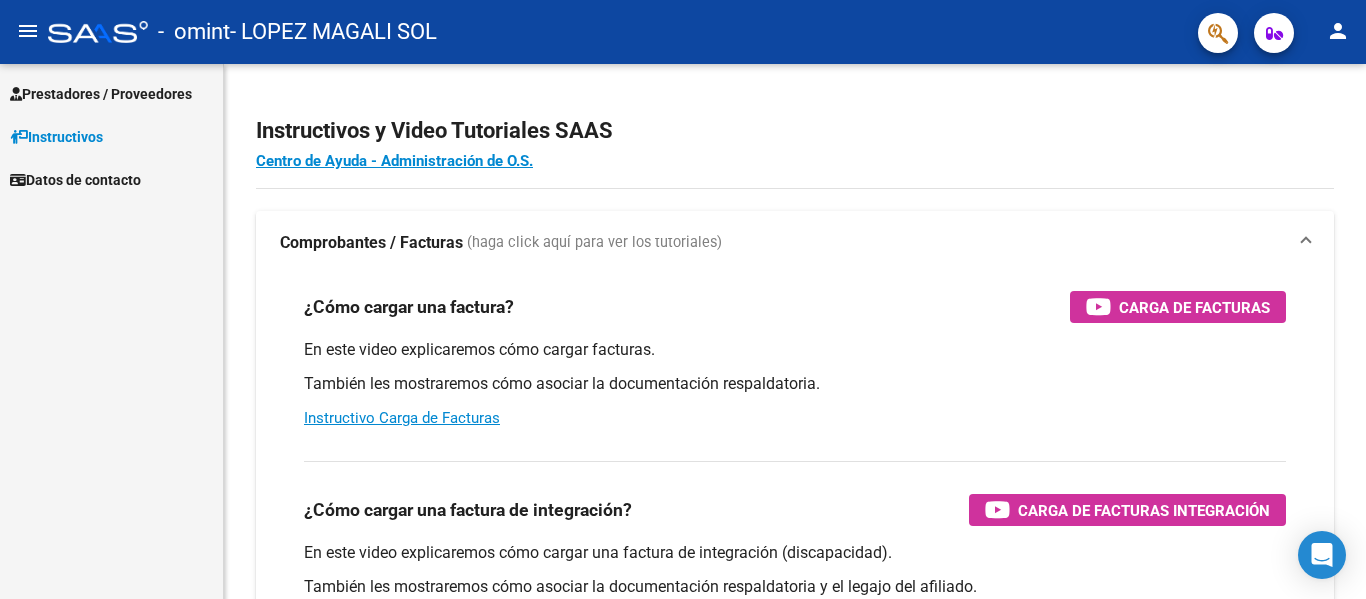 scroll, scrollTop: 0, scrollLeft: 0, axis: both 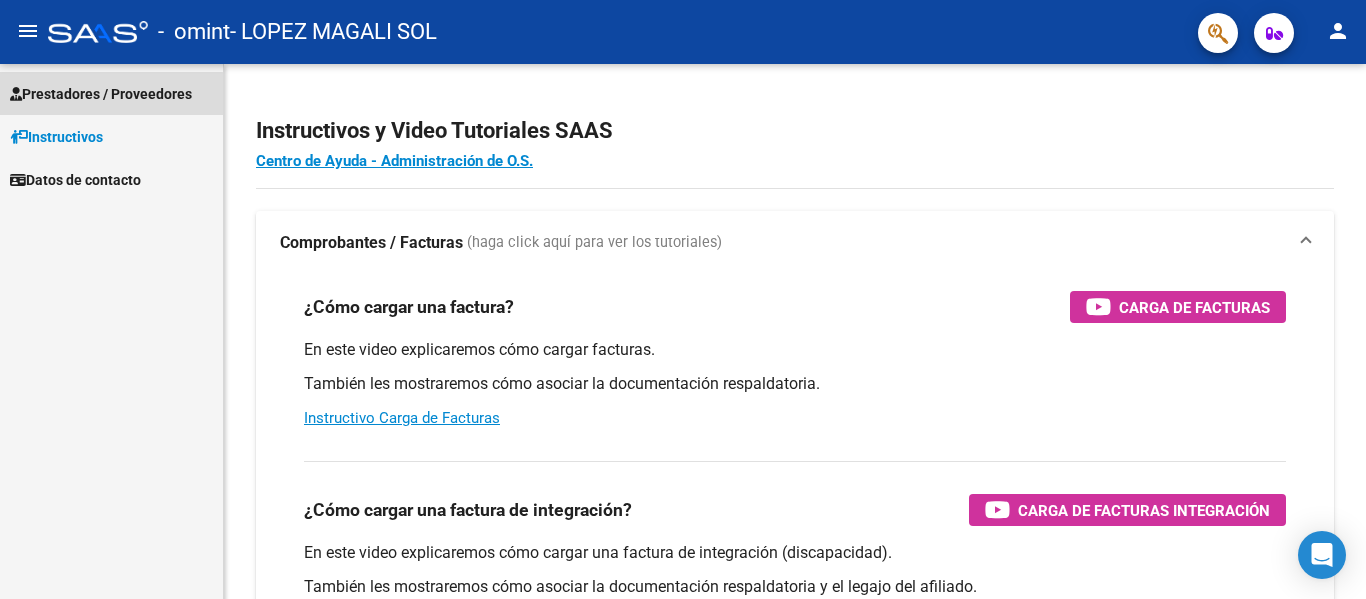 click on "Prestadores / Proveedores" at bounding box center [101, 94] 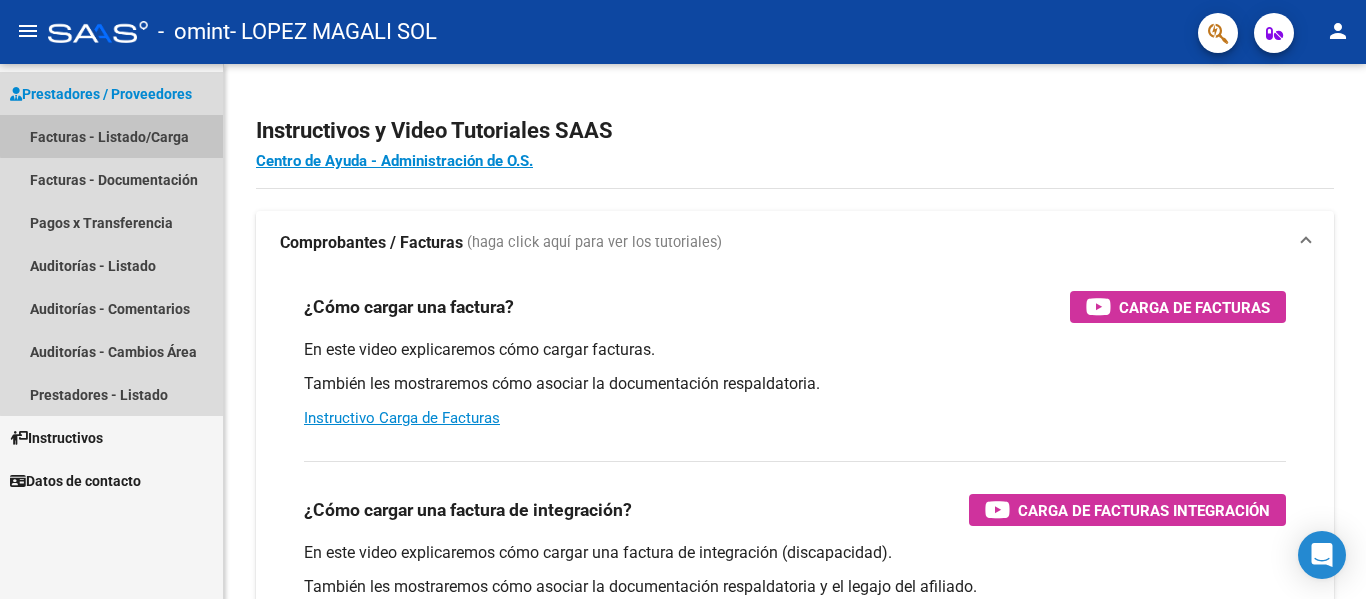 click on "Facturas - Listado/Carga" at bounding box center (111, 136) 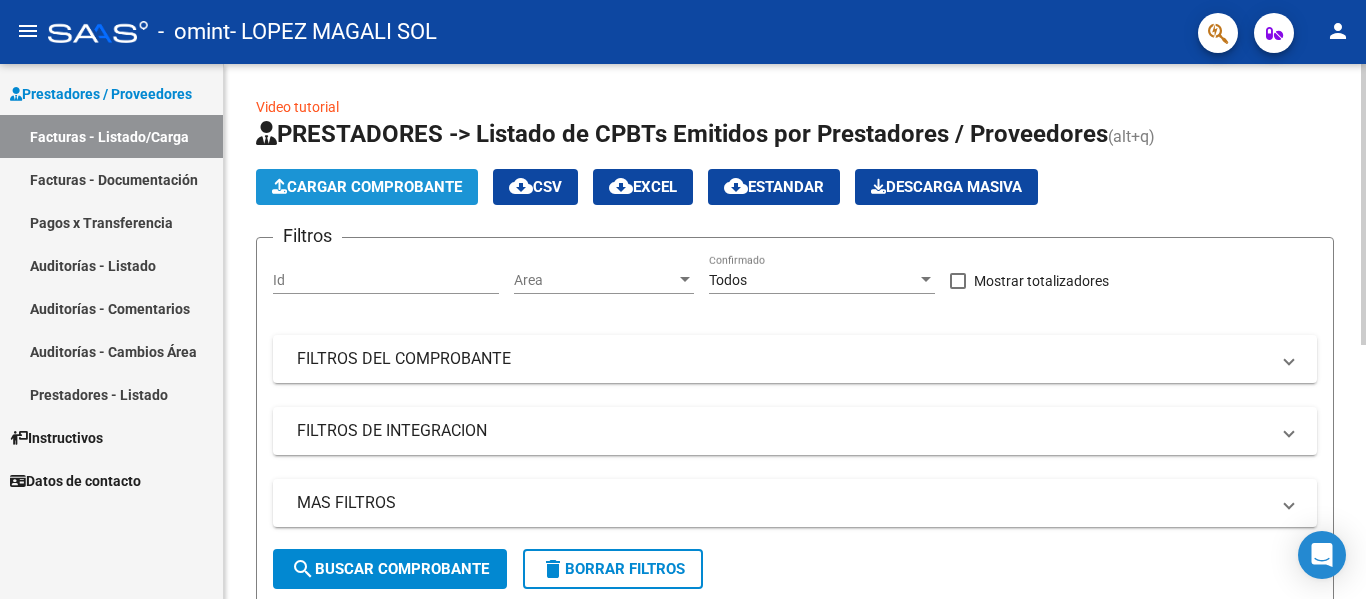 click on "Cargar Comprobante" 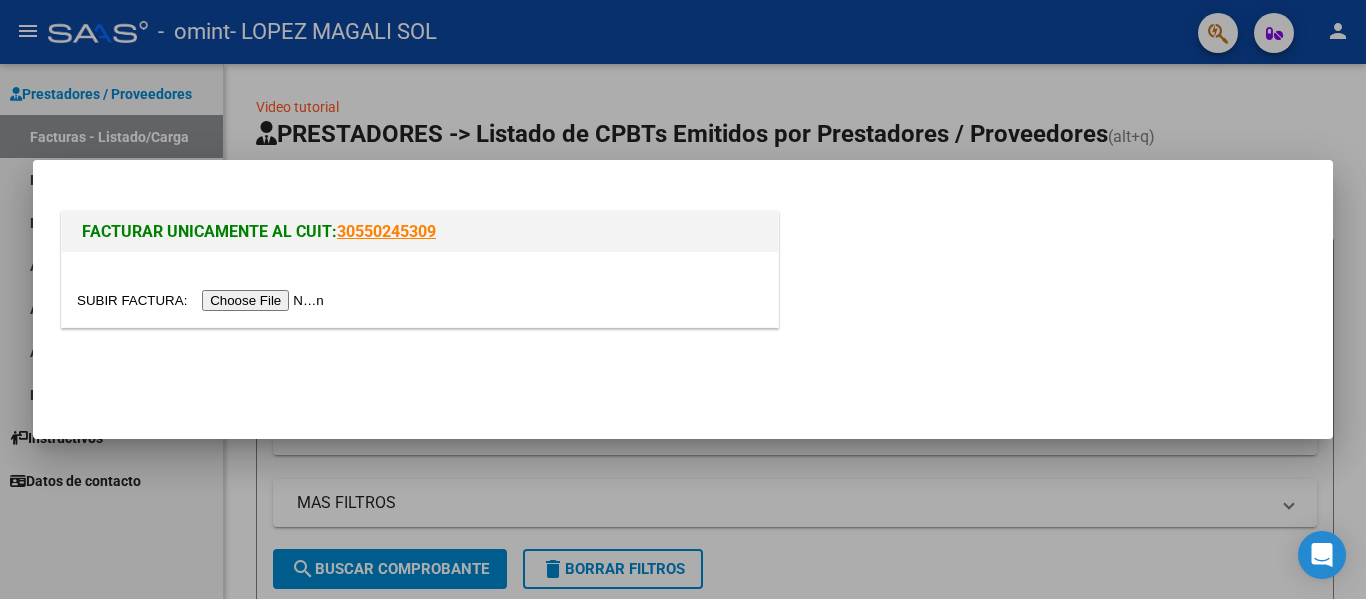 click at bounding box center [203, 300] 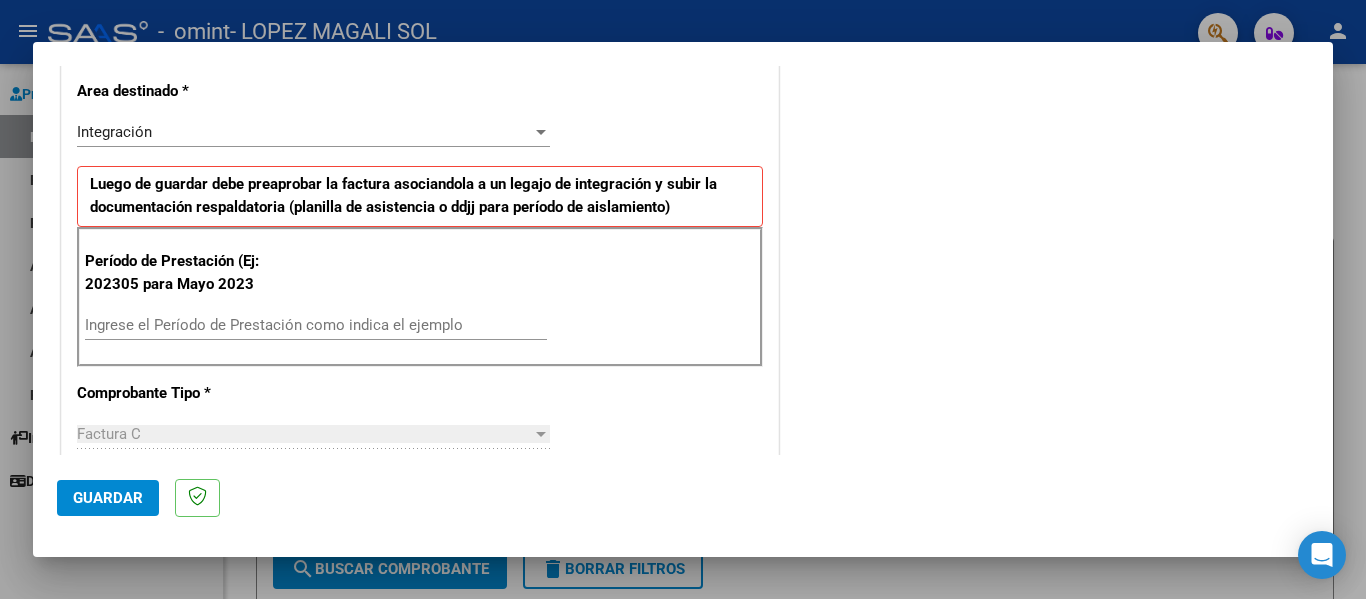 scroll, scrollTop: 421, scrollLeft: 0, axis: vertical 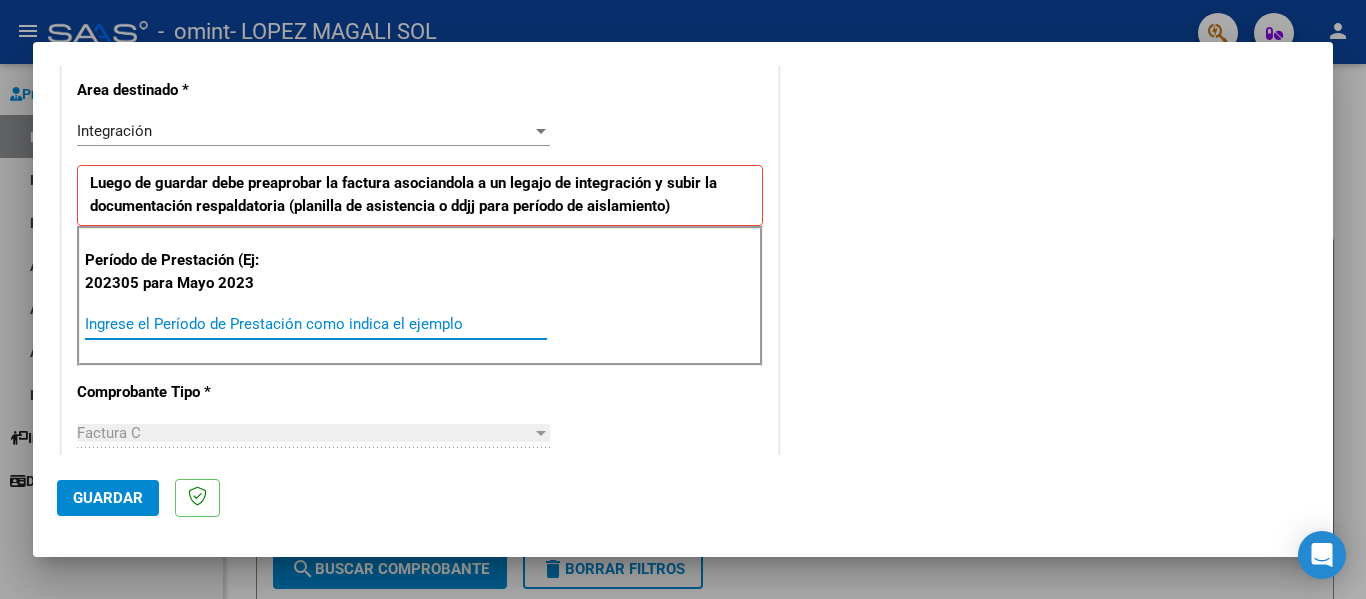 click on "Ingrese el Período de Prestación como indica el ejemplo" at bounding box center (316, 324) 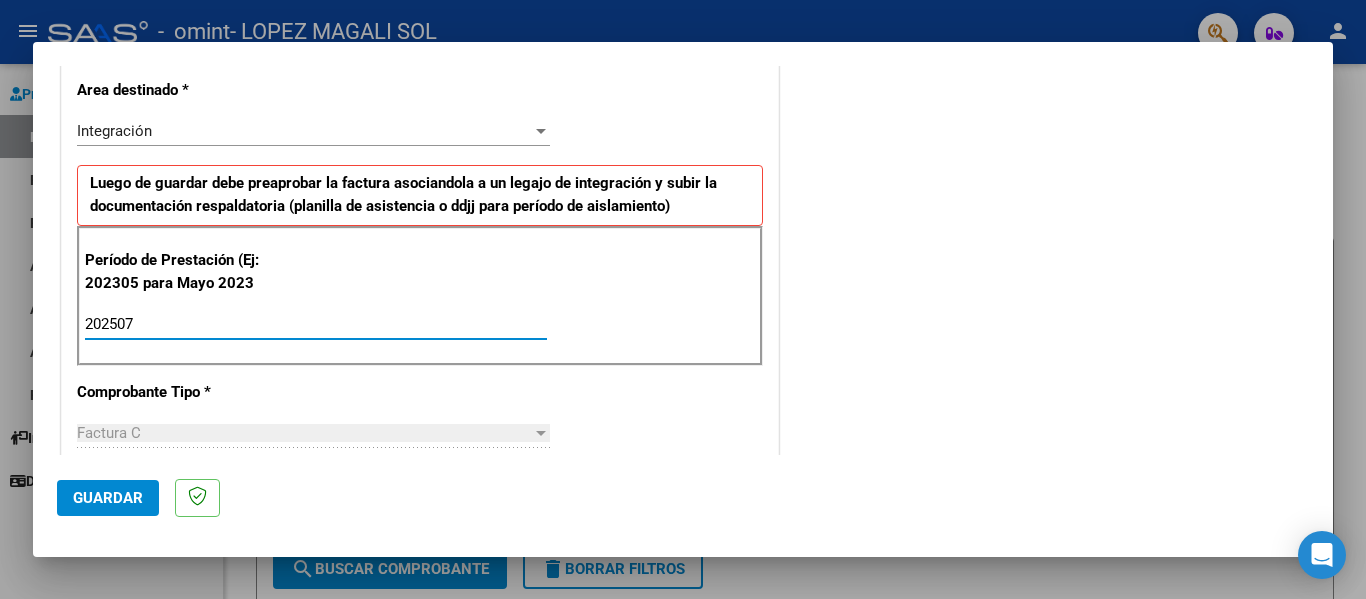 type on "202507" 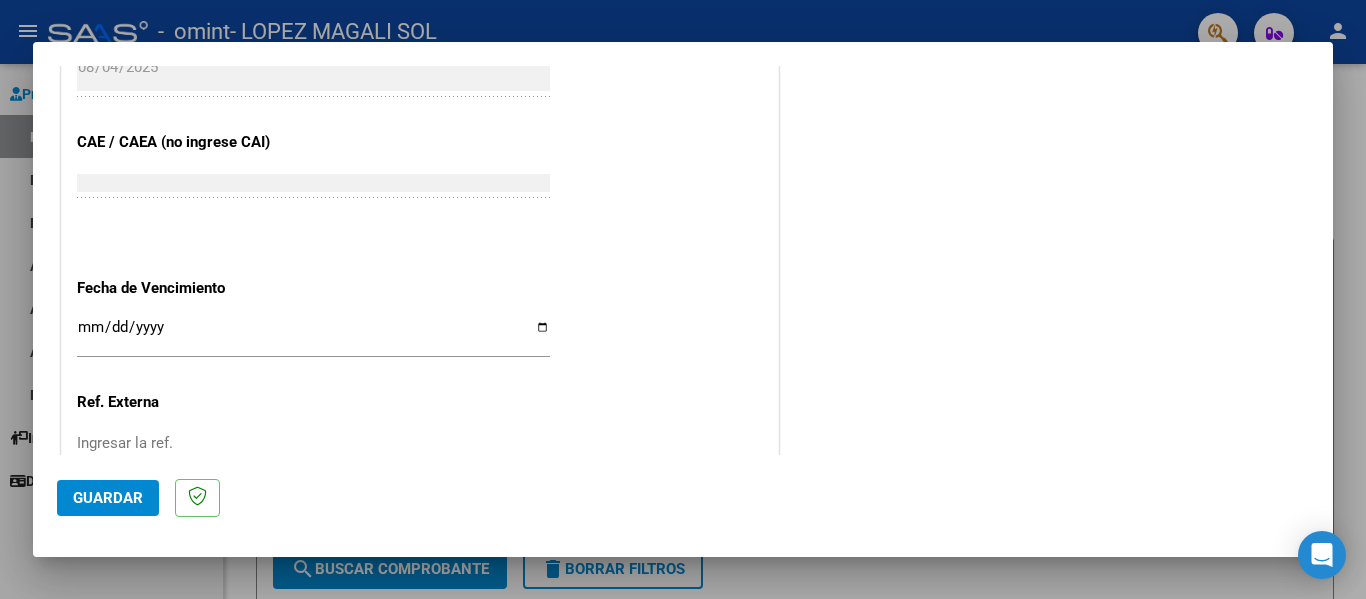 scroll, scrollTop: 1291, scrollLeft: 0, axis: vertical 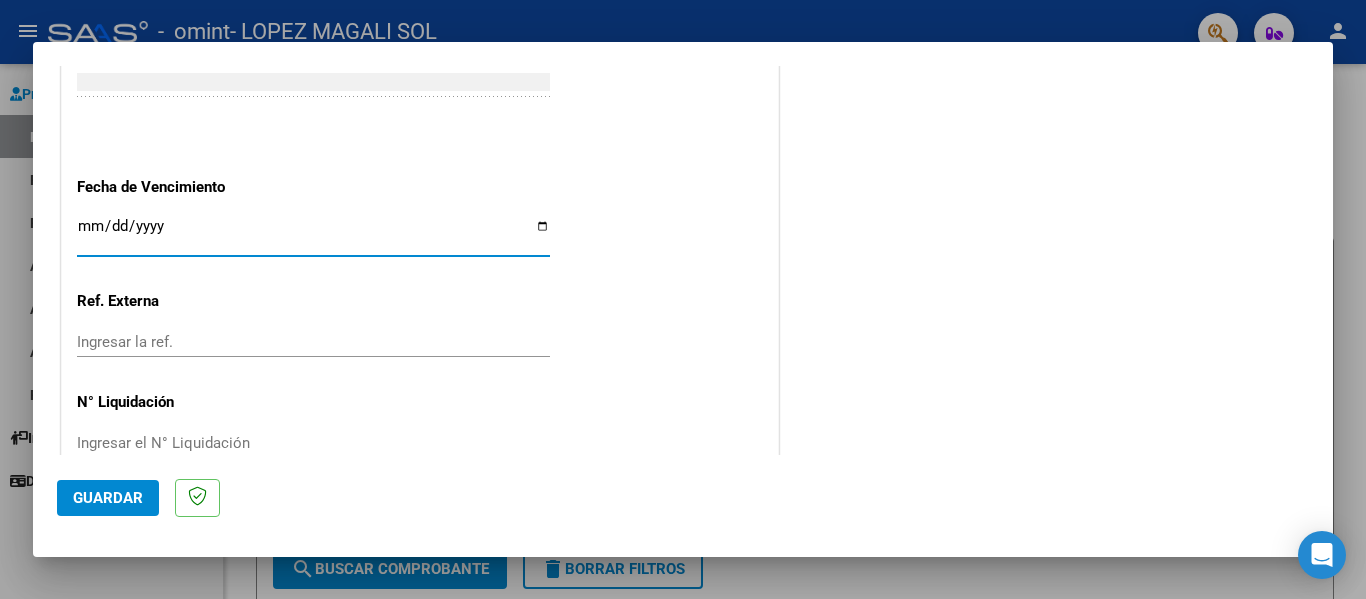 click on "Ingresar la fecha" at bounding box center (313, 234) 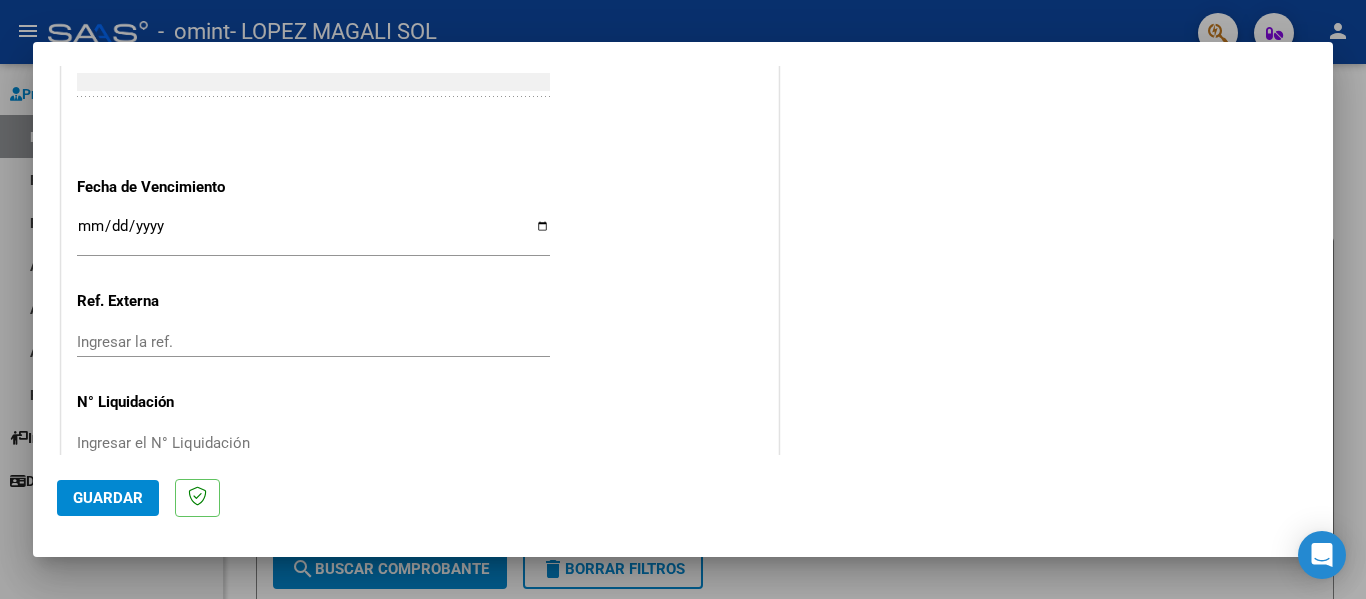 click on "CUIT  *   [CUIT] Ingresar CUIT  ANALISIS PRESTADOR  Area destinado * Integración Seleccionar Area Luego de guardar debe preaprobar la factura asociandola a un legajo de integración y subir la documentación respaldatoria (planilla de asistencia o ddjj para período de aislamiento)  Período de Prestación (Ej: 202305 para Mayo 2023    [DATE] Ingrese el Período de Prestación como indica el ejemplo   Comprobante Tipo * Factura C Seleccionar Tipo Punto de Venta  *   1 Ingresar el Nro.  Número  *   73 Ingresar el Nro.  Monto  *   $ 98.964,88 Ingresar el monto  Fecha del Cpbt.  *   [DATE] Ingresar la fecha  CAE / CAEA (no ingrese CAI)    [CAE] Ingresar el CAE o CAEA (no ingrese CAI)  Fecha de Vencimiento    [DATE] Ingresar la fecha  Ref. Externa    Ingresar la ref.  N° Liquidación    Ingresar el N° Liquidación" at bounding box center [420, -242] 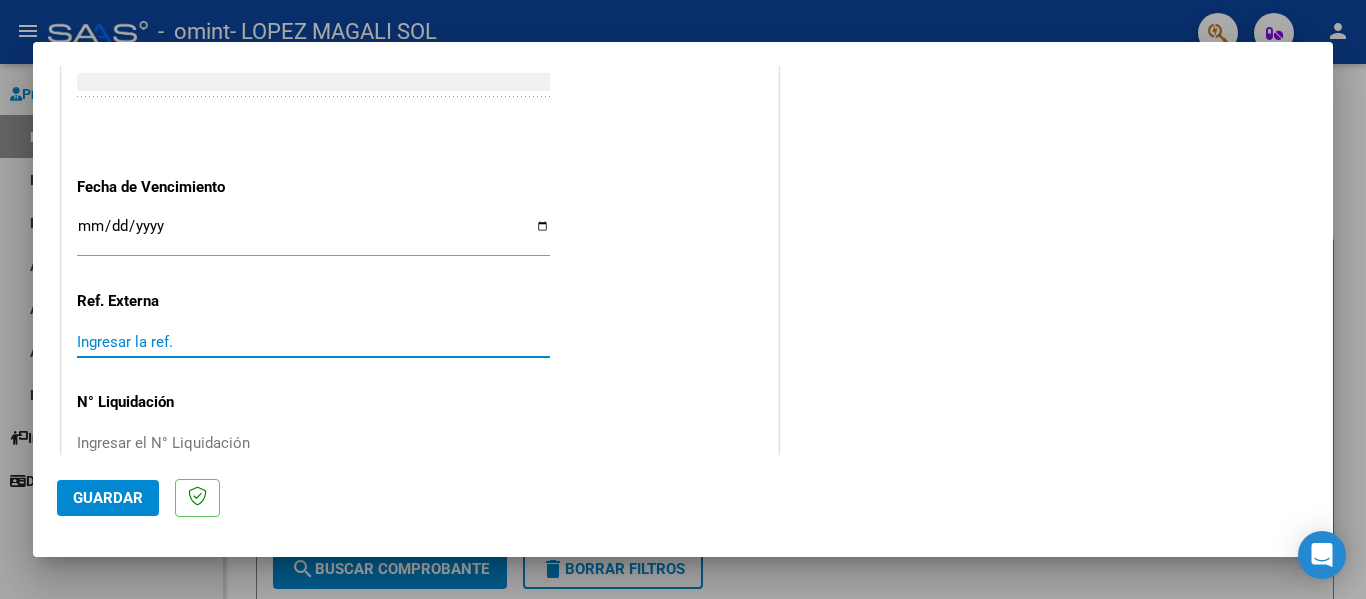 click on "Ingresar la ref." at bounding box center [313, 342] 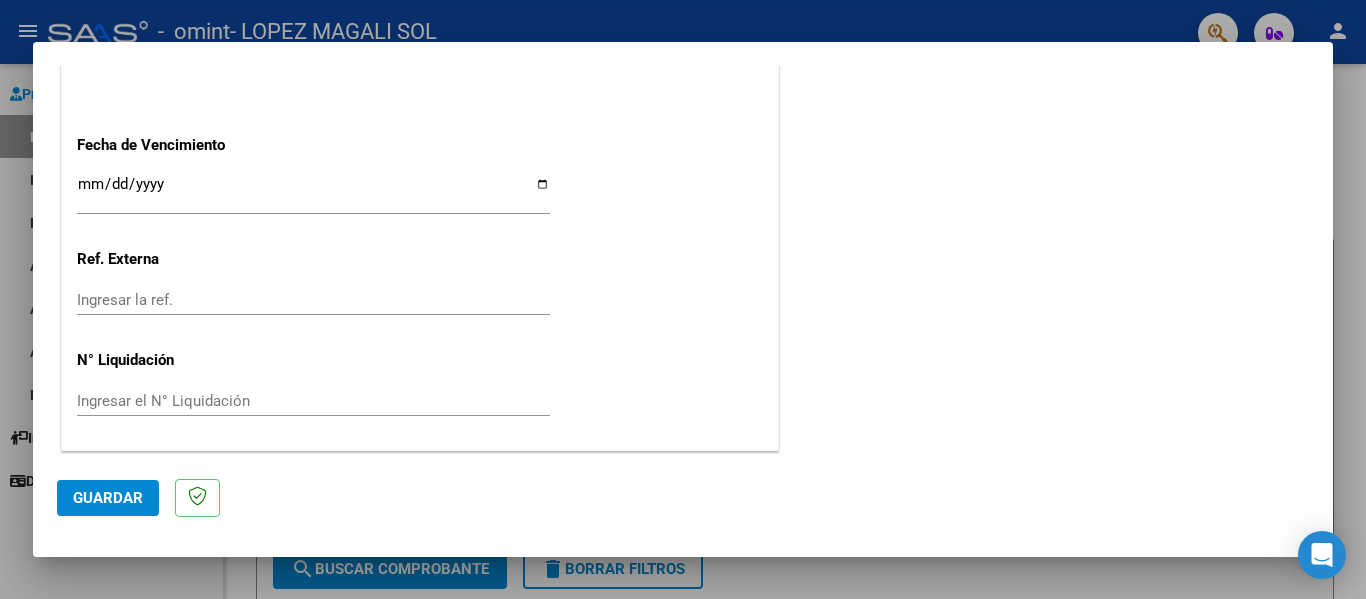 scroll, scrollTop: 1332, scrollLeft: 0, axis: vertical 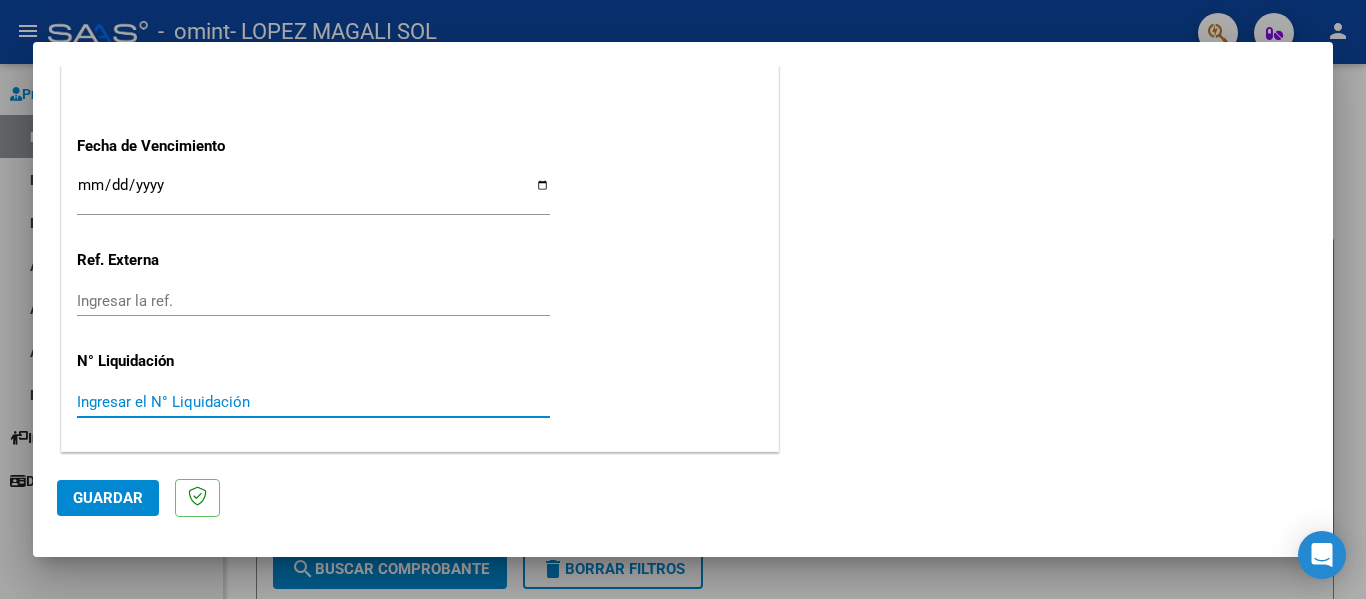 click on "Ingresar el N° Liquidación" at bounding box center [313, 402] 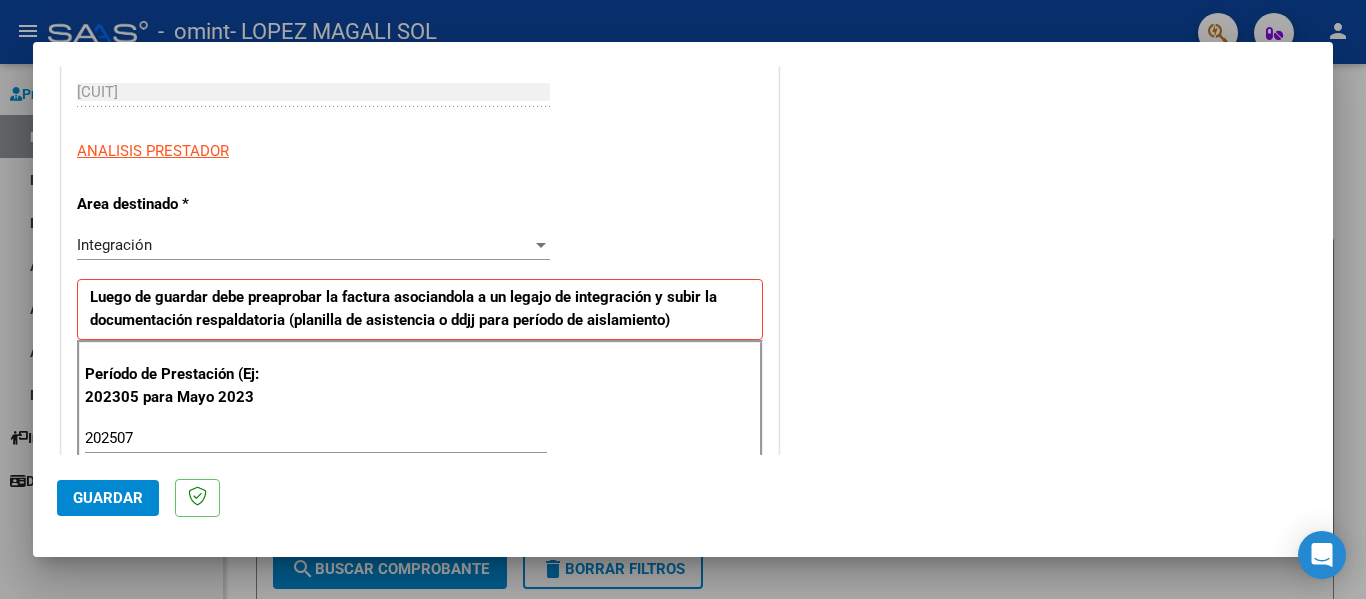 scroll, scrollTop: 306, scrollLeft: 0, axis: vertical 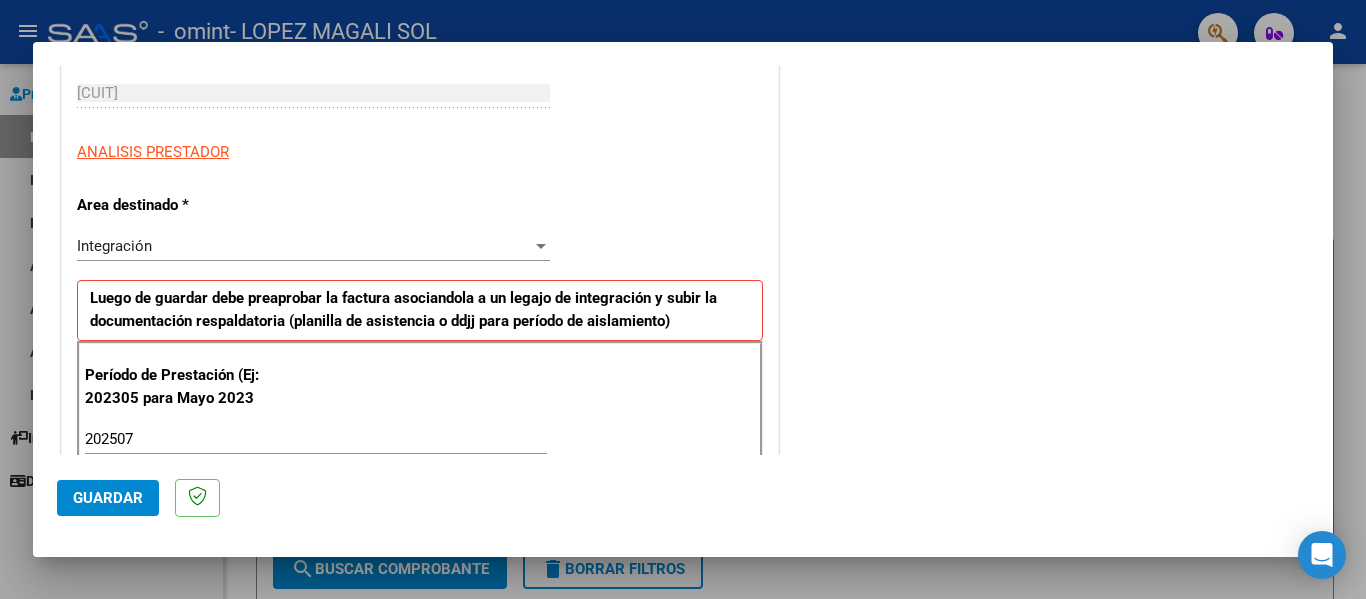 type on "98964.88" 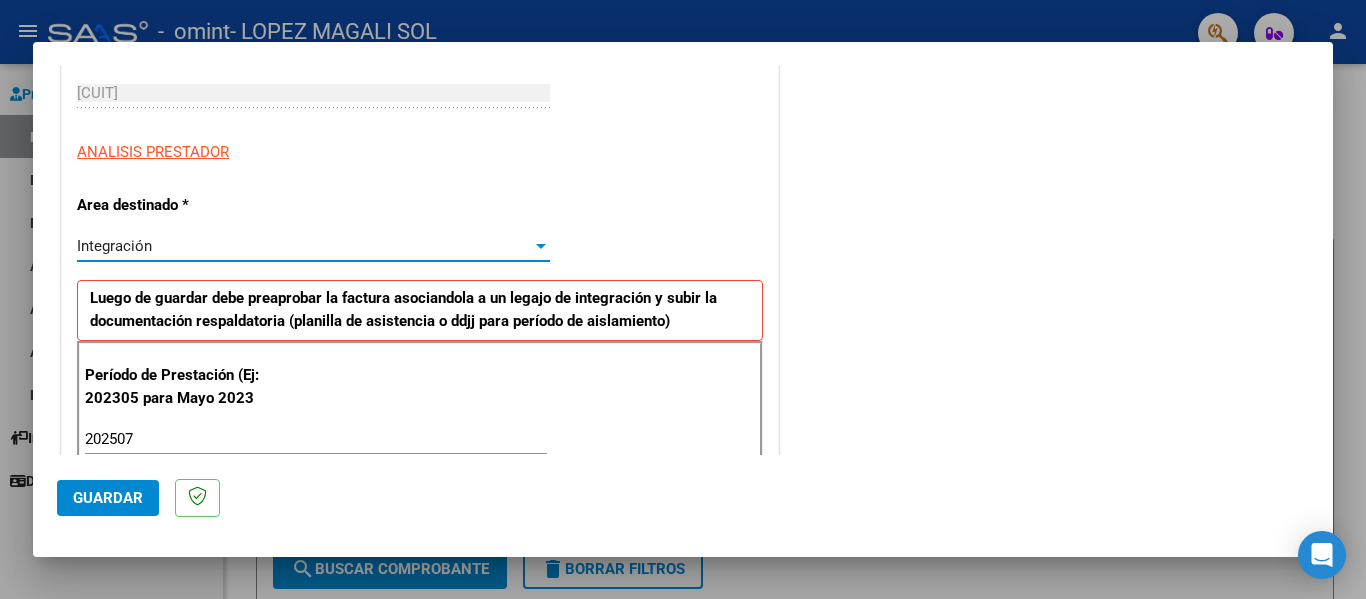click on "Integración" at bounding box center (304, 246) 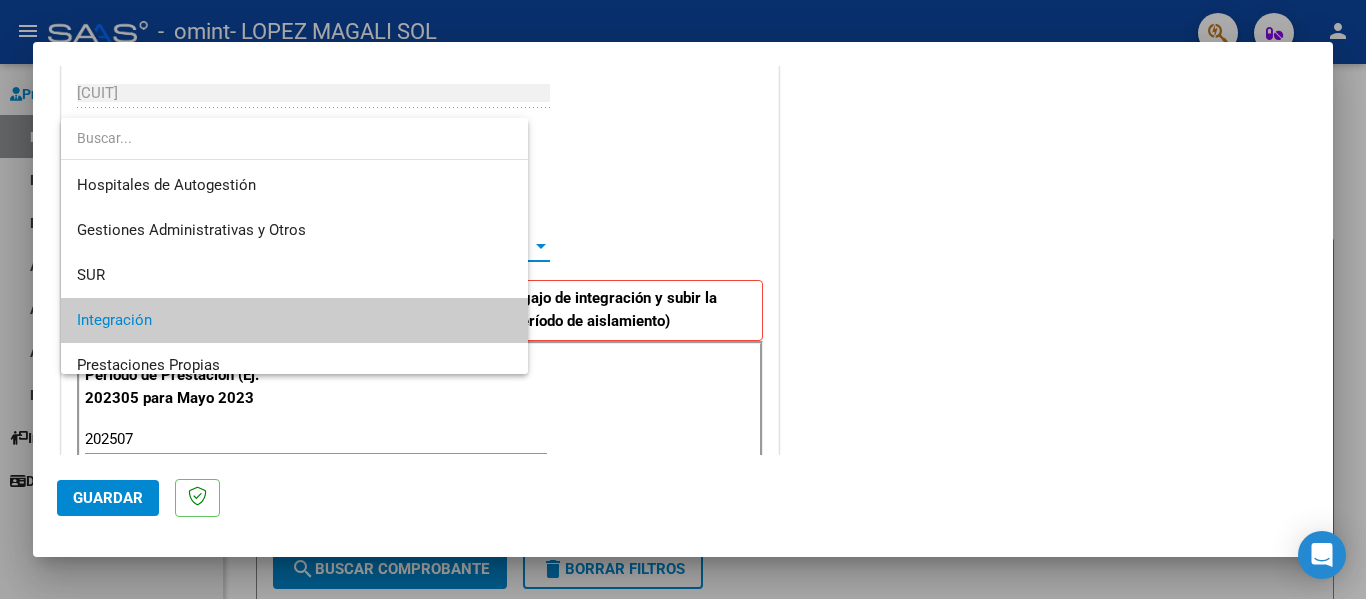 scroll, scrollTop: 75, scrollLeft: 0, axis: vertical 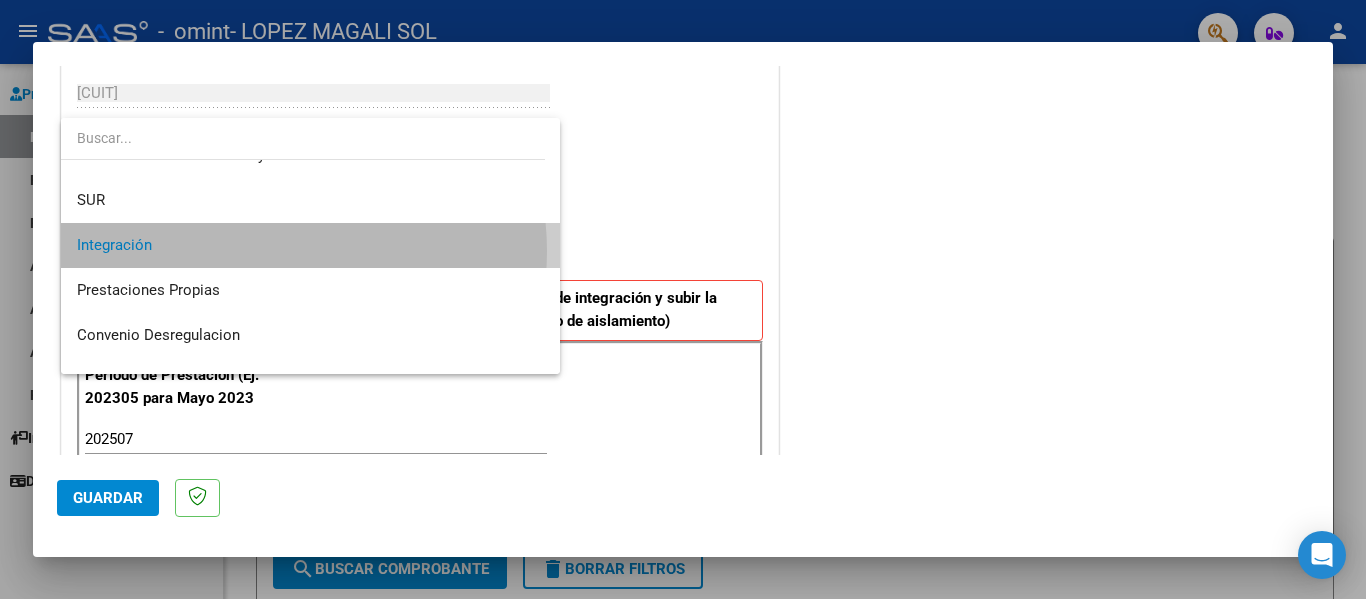 click on "Integración" at bounding box center [310, 245] 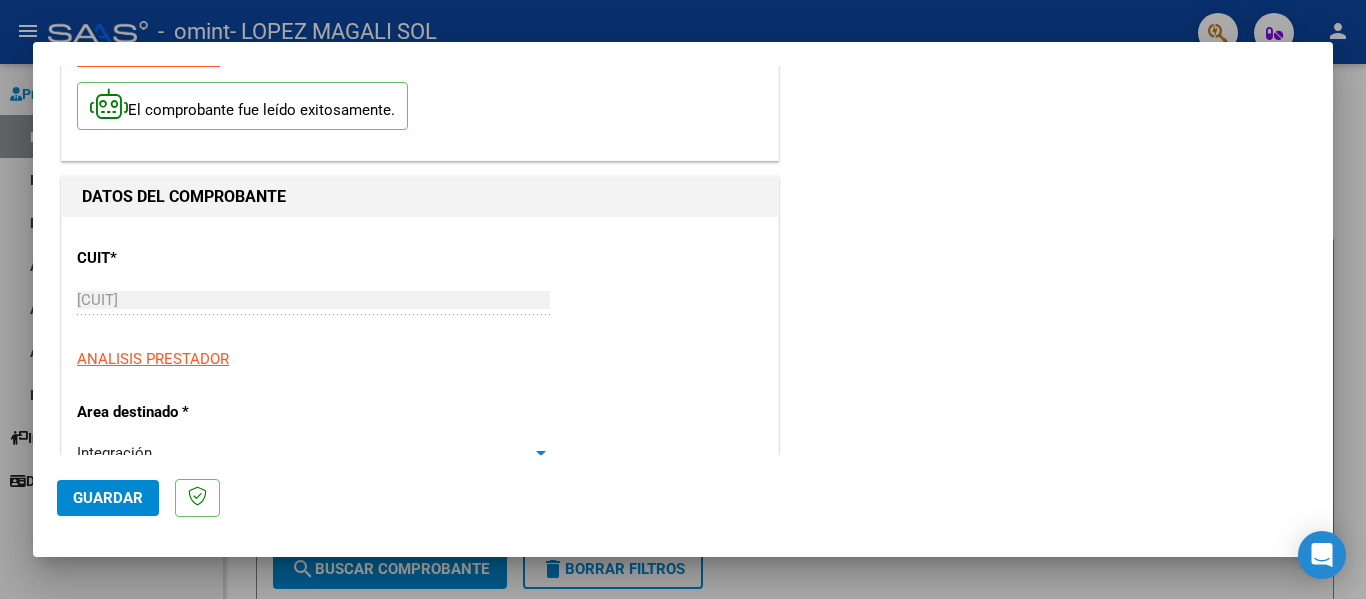 scroll, scrollTop: 0, scrollLeft: 0, axis: both 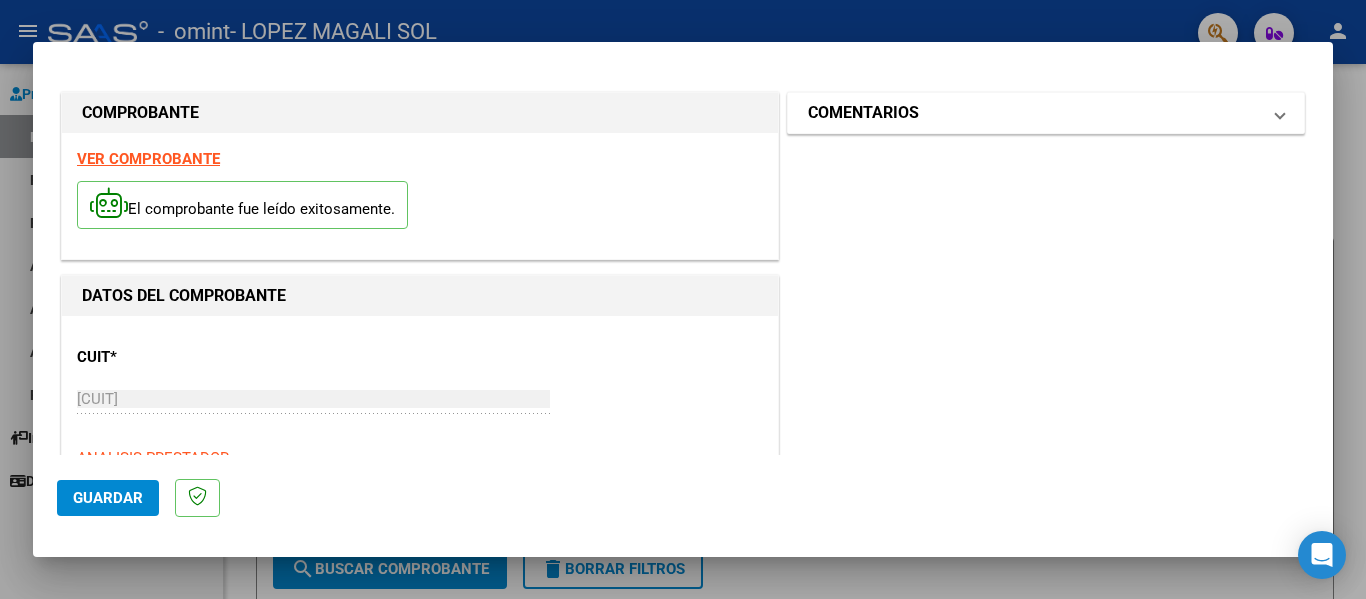 click on "COMENTARIOS" at bounding box center (863, 113) 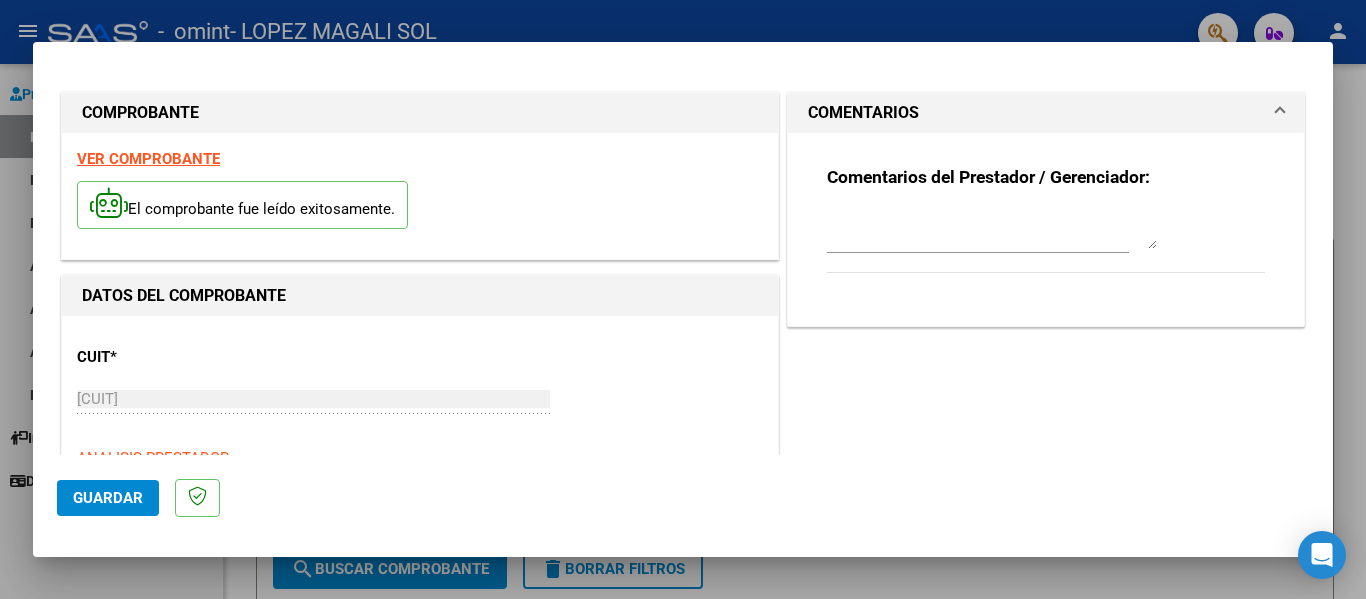 click on "Comentarios del Prestador / Gerenciador:" at bounding box center [988, 177] 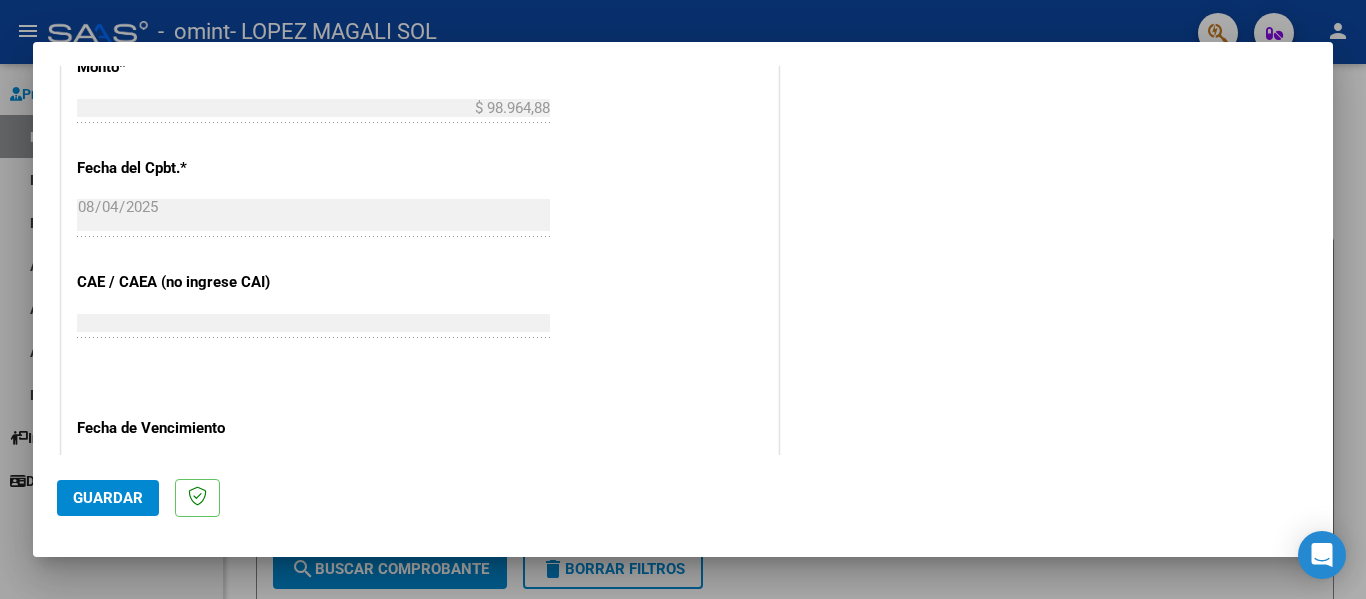 scroll, scrollTop: 1333, scrollLeft: 0, axis: vertical 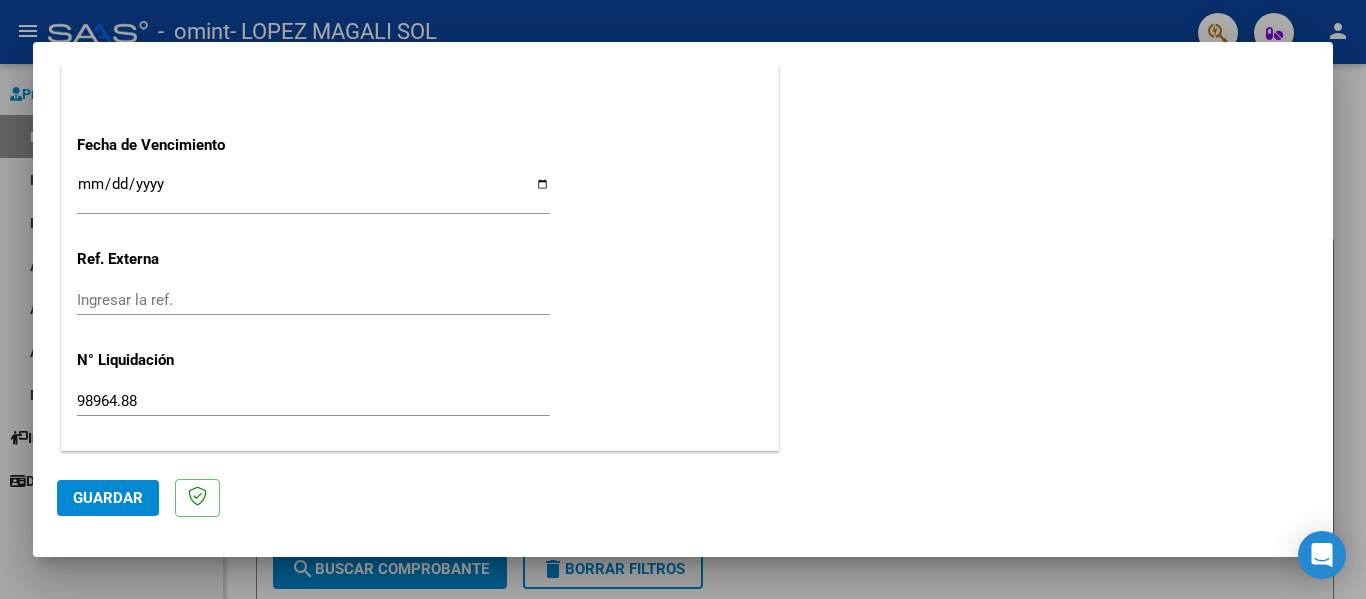 click on "Guardar" 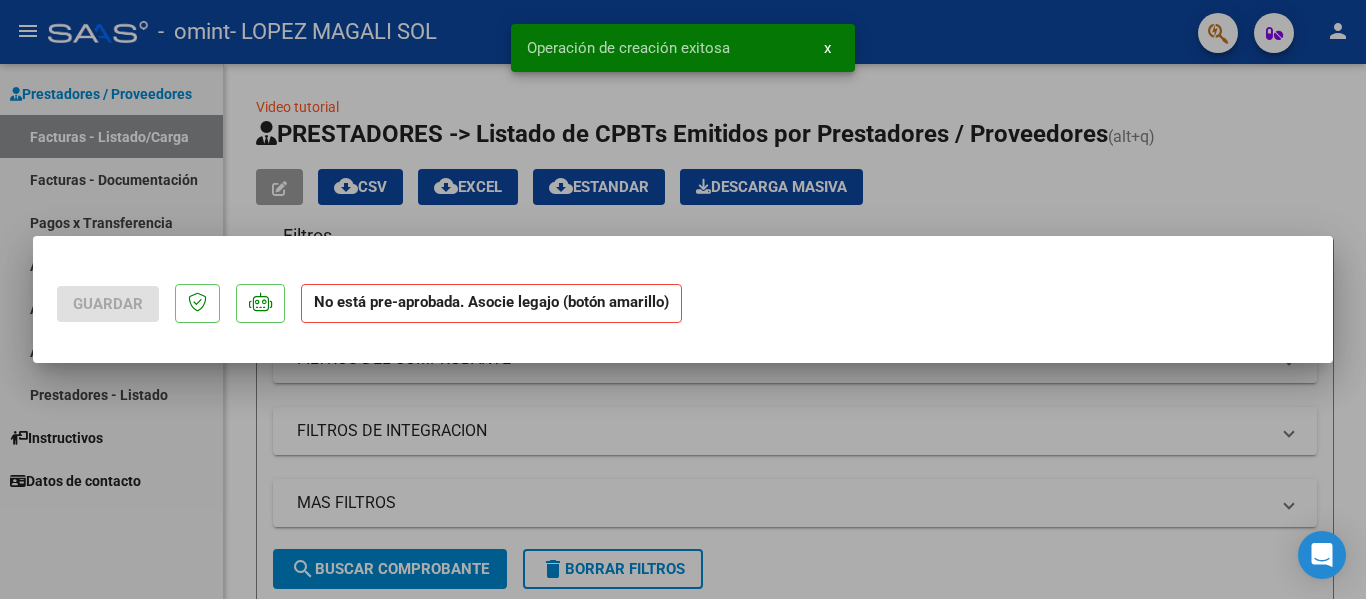 scroll, scrollTop: 0, scrollLeft: 0, axis: both 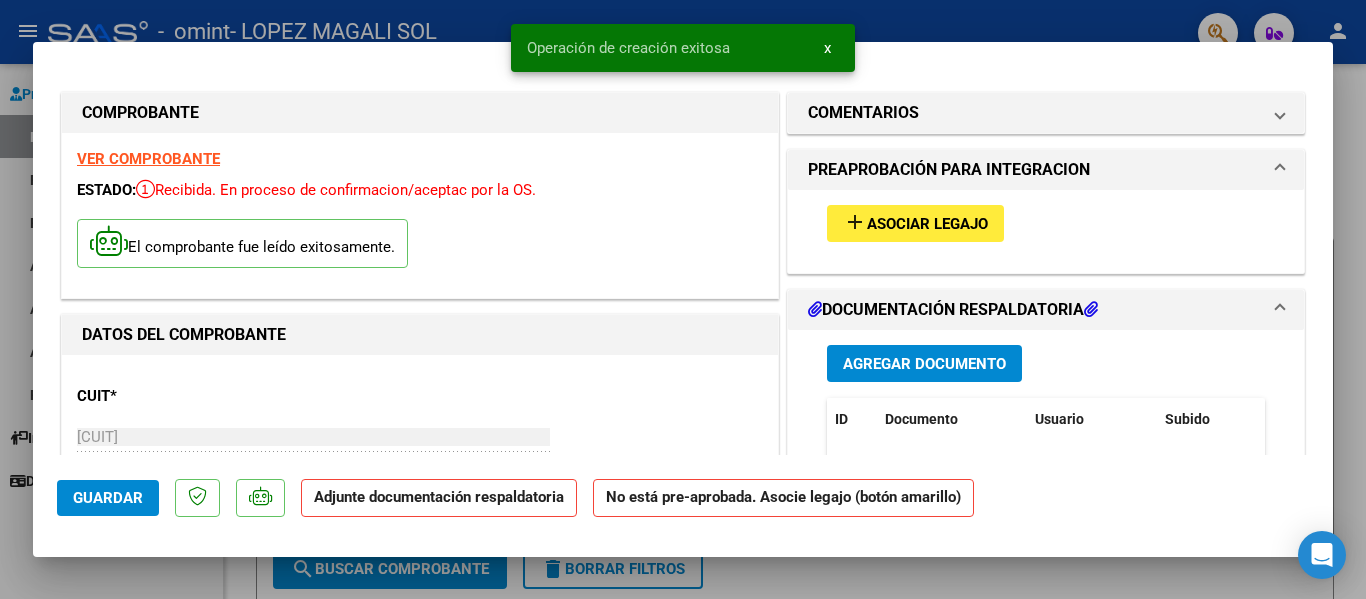 click on "Asociar Legajo" at bounding box center (927, 224) 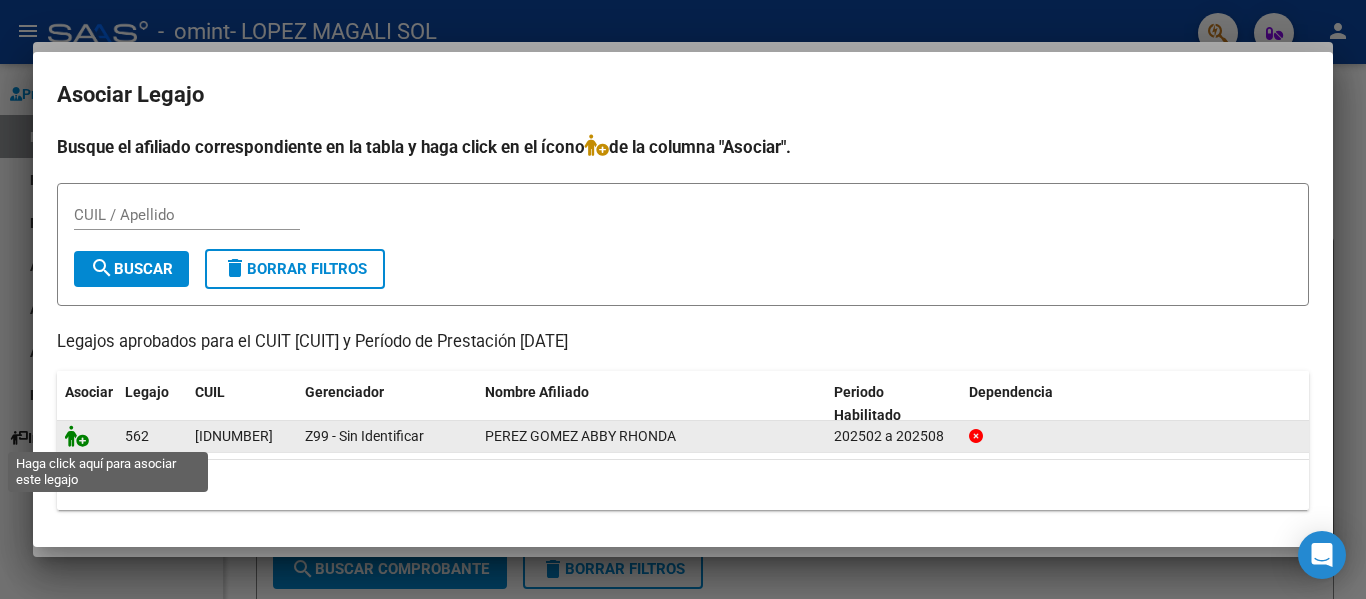 click 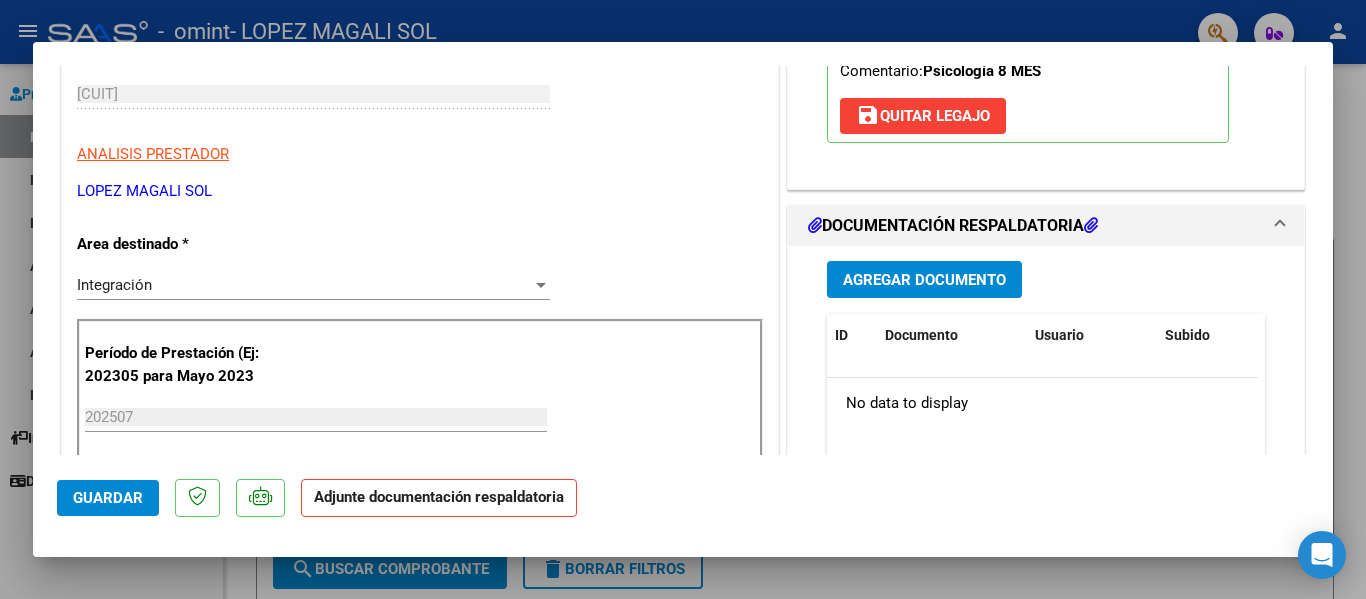 scroll, scrollTop: 344, scrollLeft: 0, axis: vertical 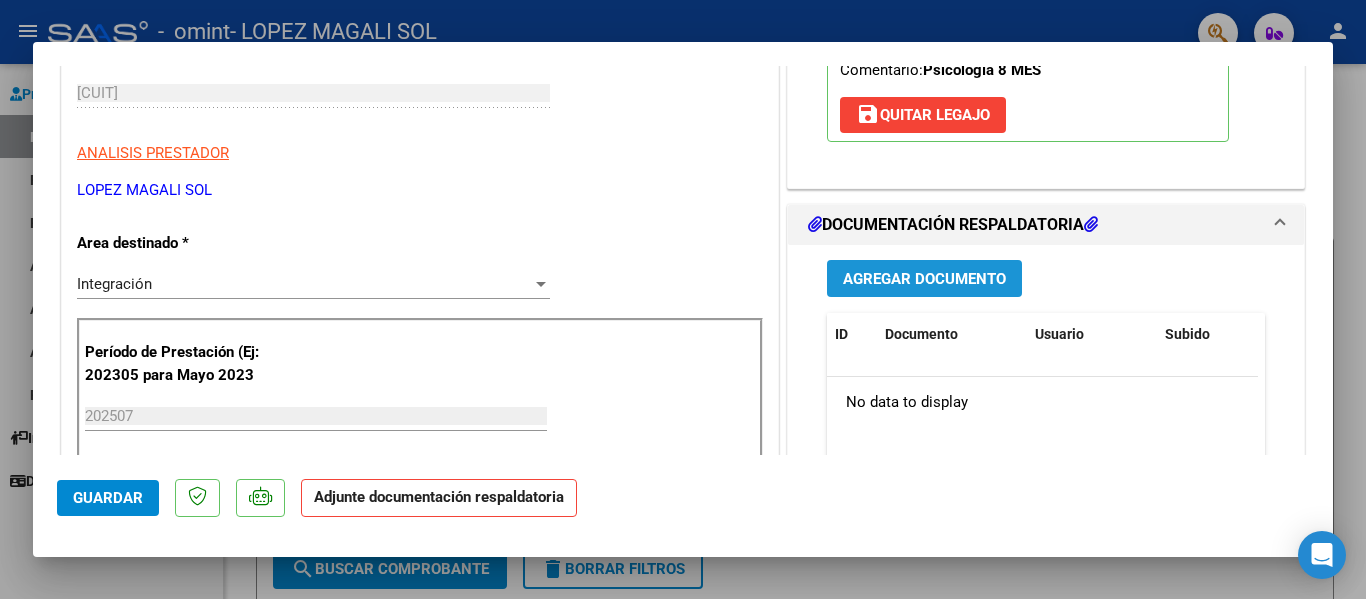 click on "Agregar Documento" at bounding box center [924, 279] 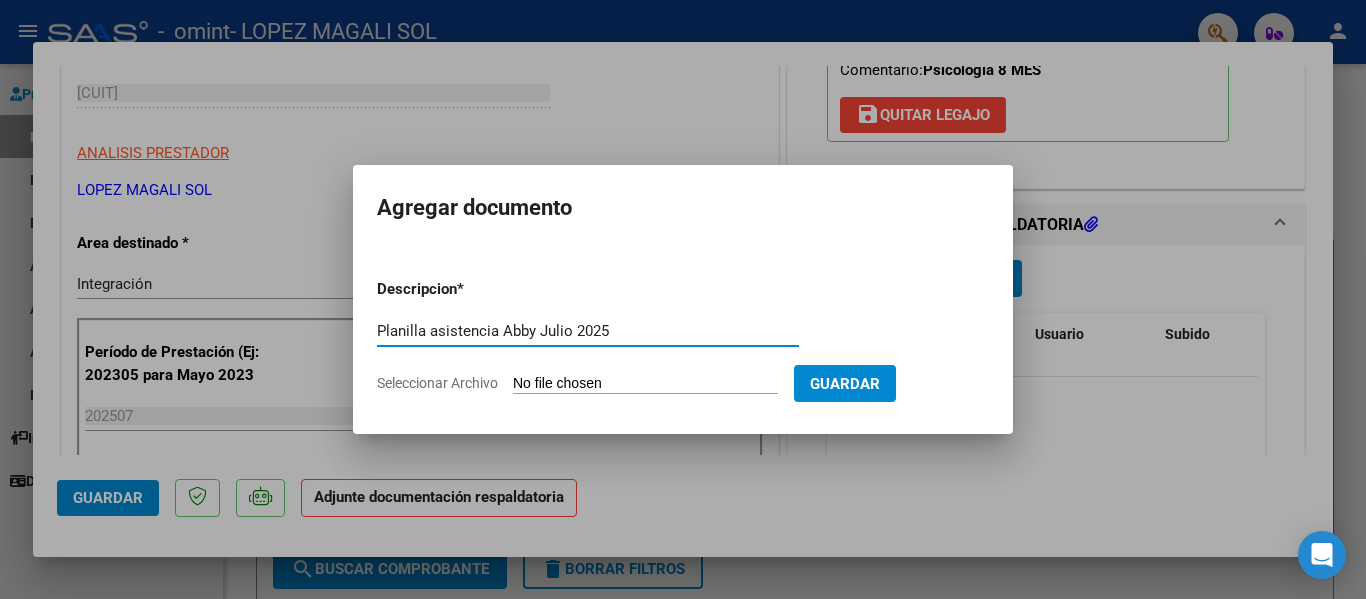 type on "Planilla asistencia Abby Julio 2025" 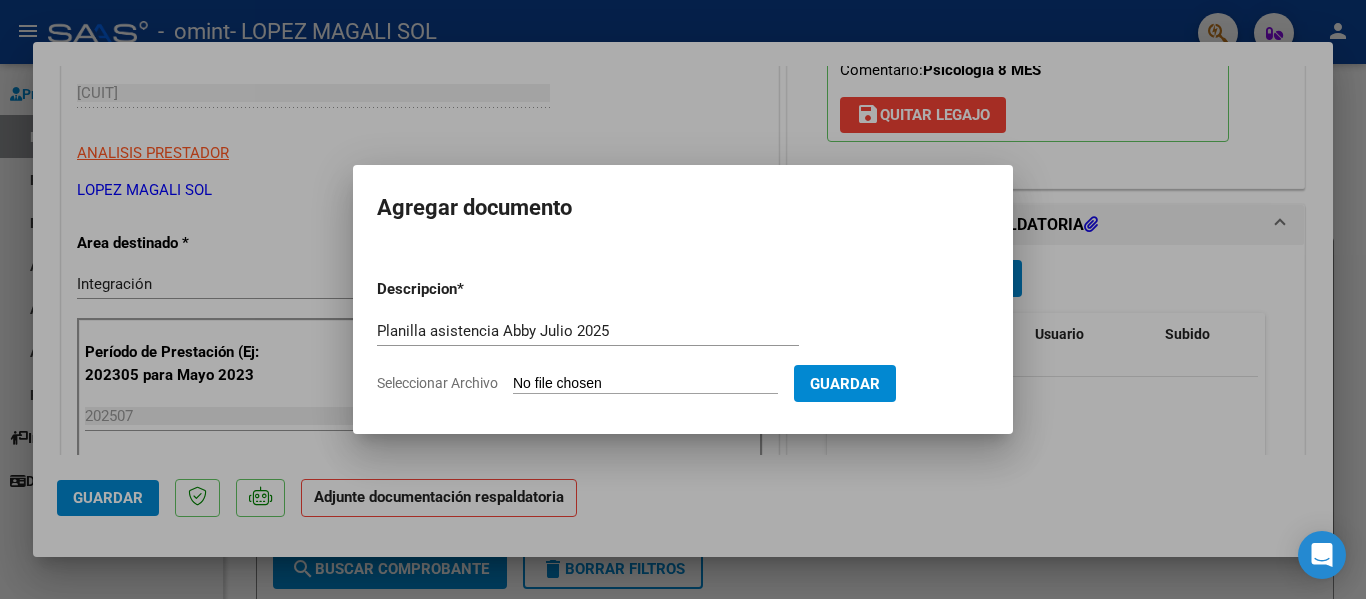 click on "Seleccionar Archivo" at bounding box center [645, 384] 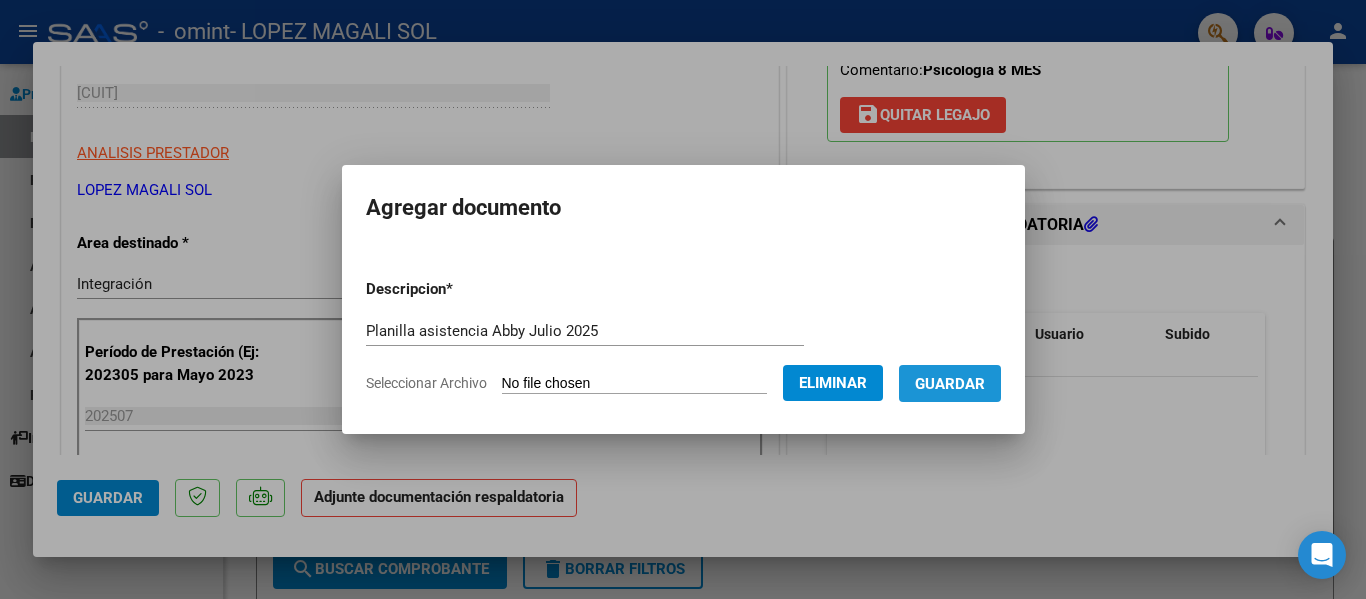 click on "Guardar" at bounding box center [950, 384] 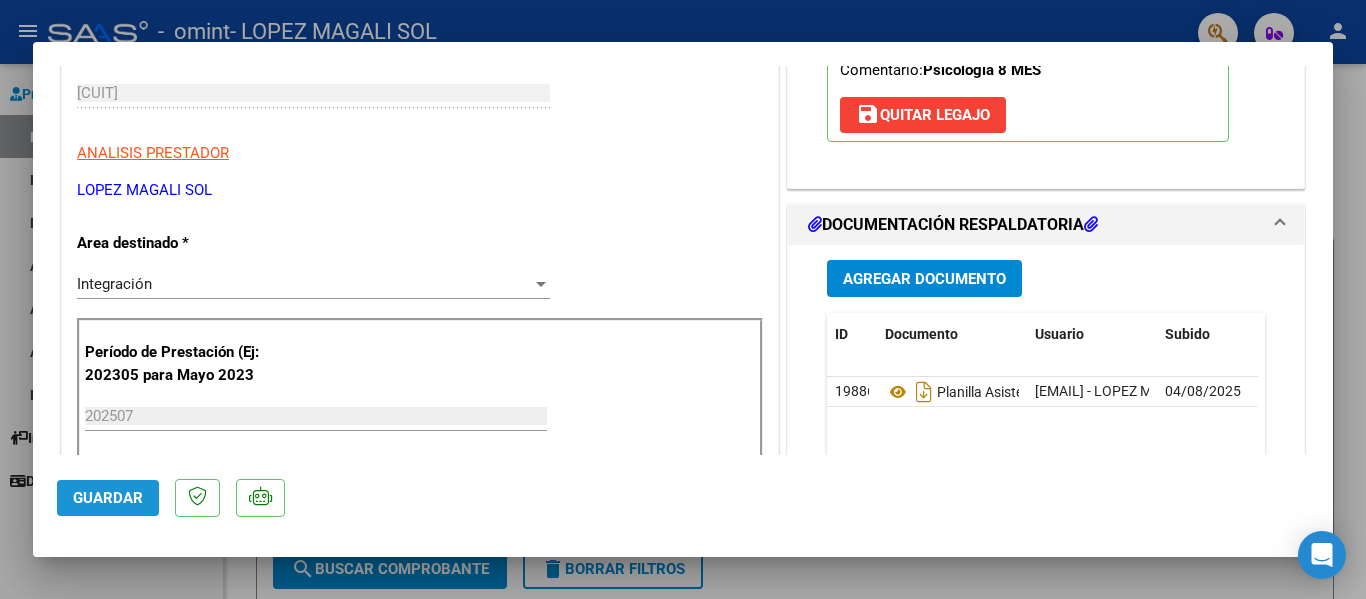 click on "Guardar" 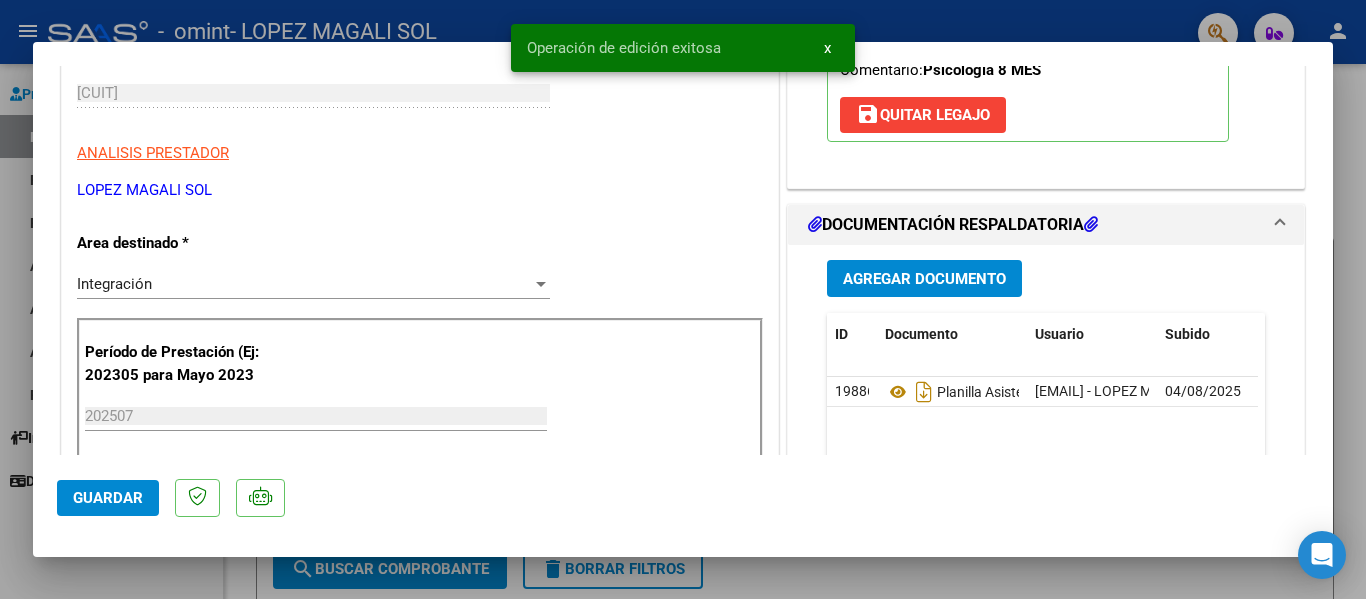 type 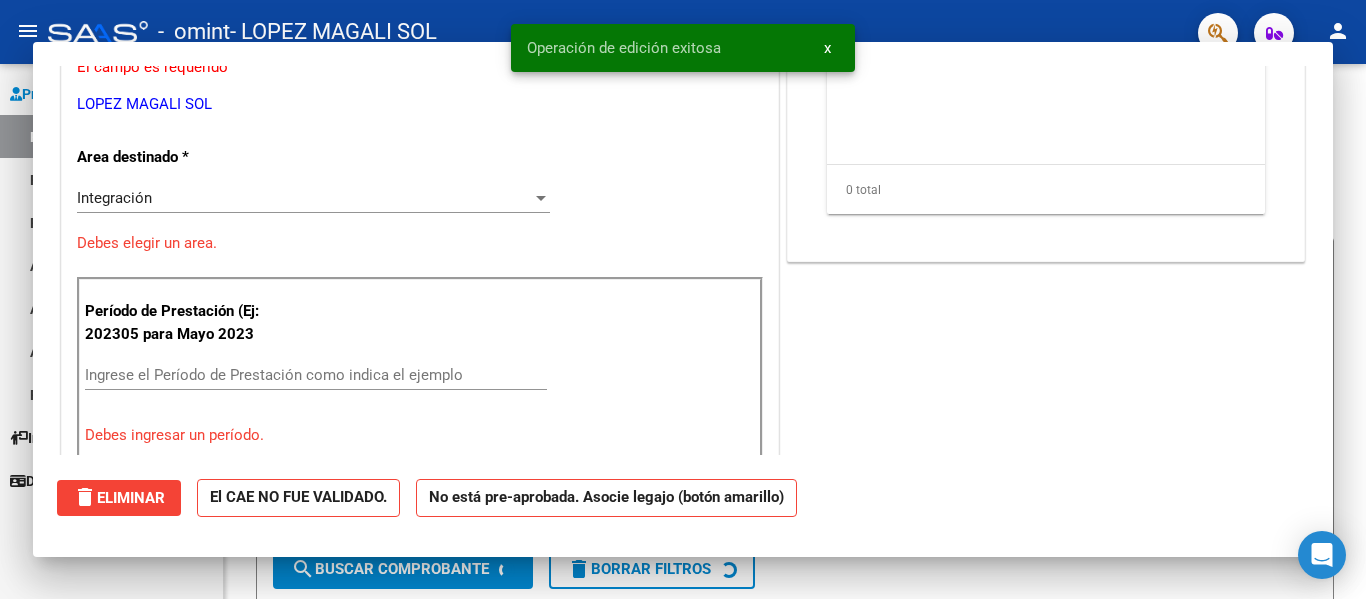 scroll, scrollTop: 283, scrollLeft: 0, axis: vertical 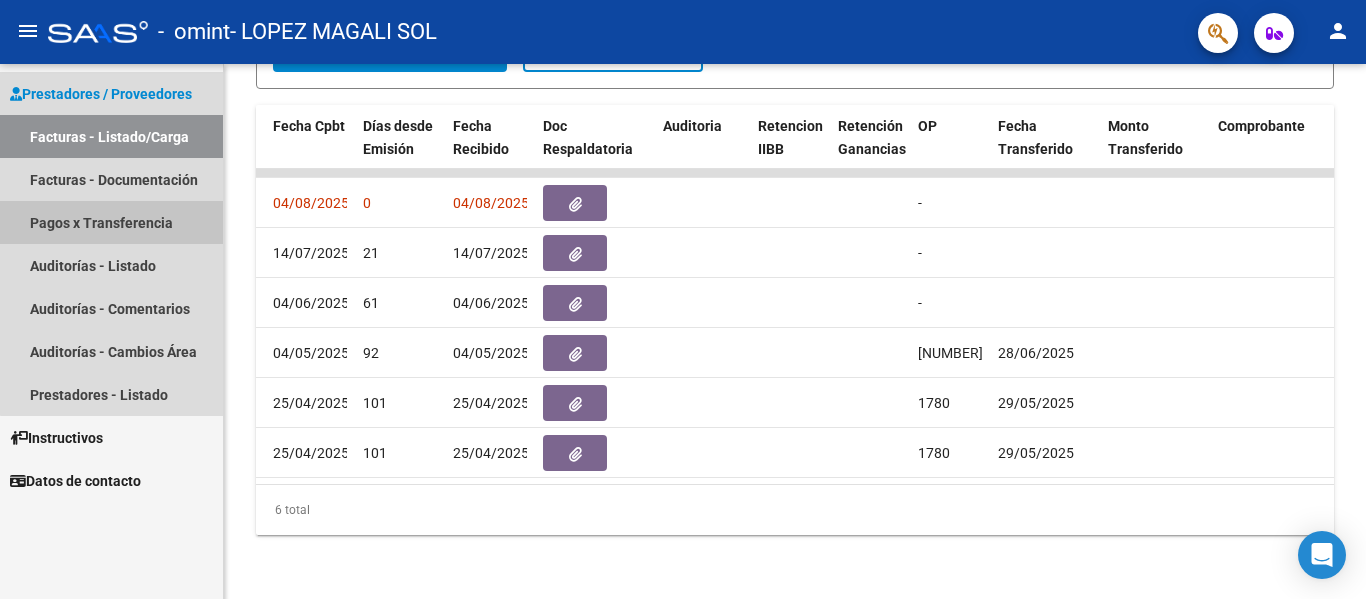 click on "Pagos x Transferencia" at bounding box center [111, 222] 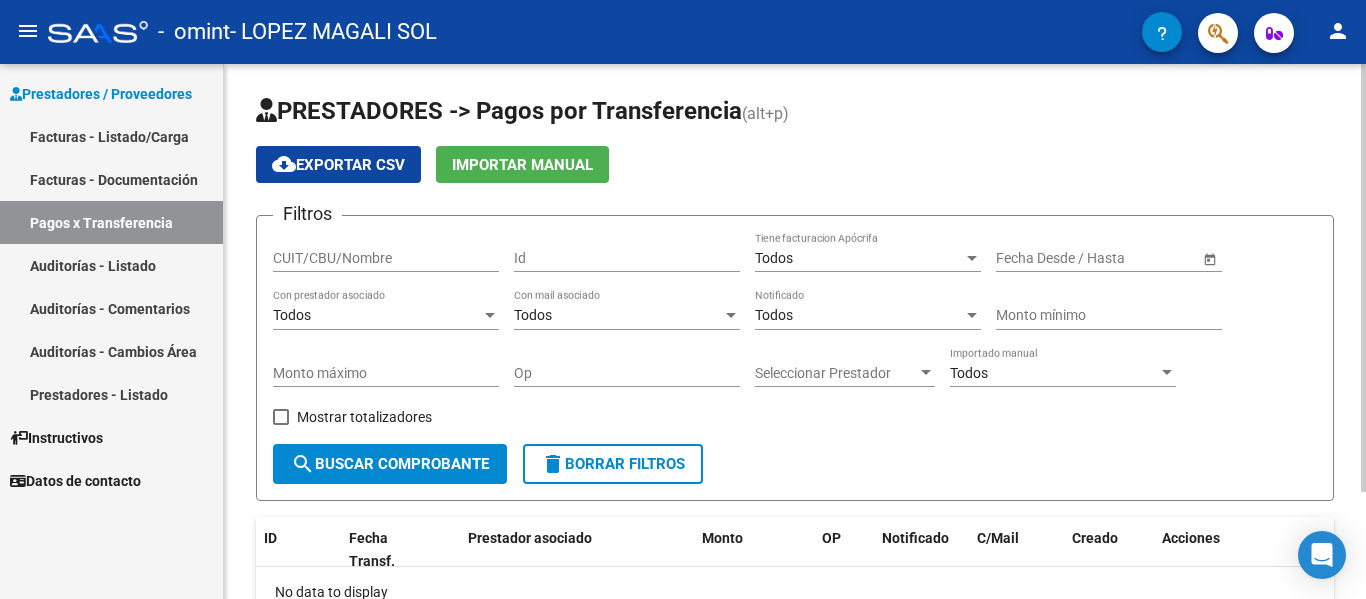 scroll, scrollTop: 1, scrollLeft: 0, axis: vertical 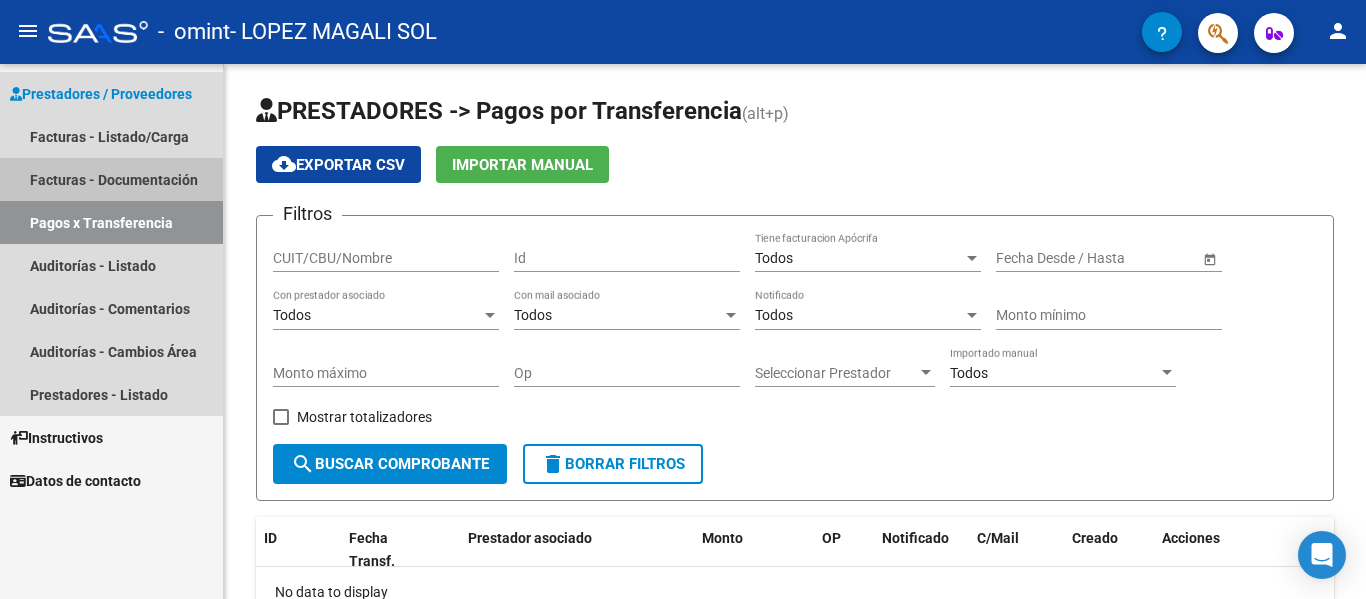click on "Facturas - Documentación" at bounding box center (111, 179) 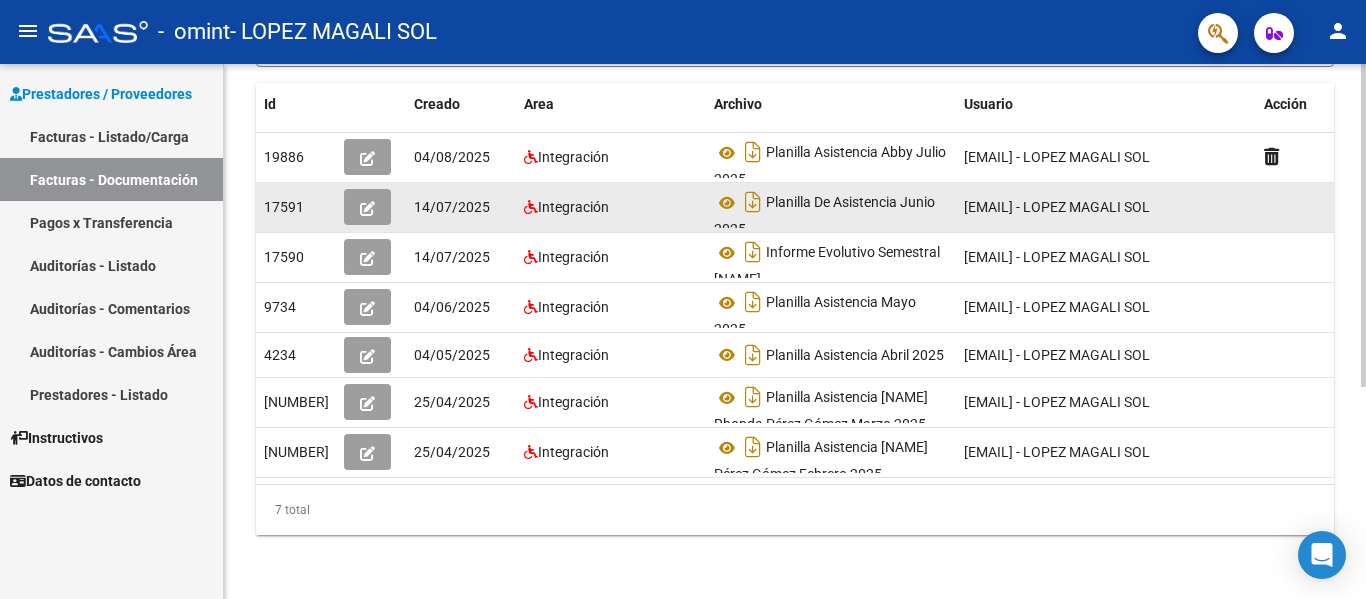 scroll, scrollTop: 0, scrollLeft: 0, axis: both 